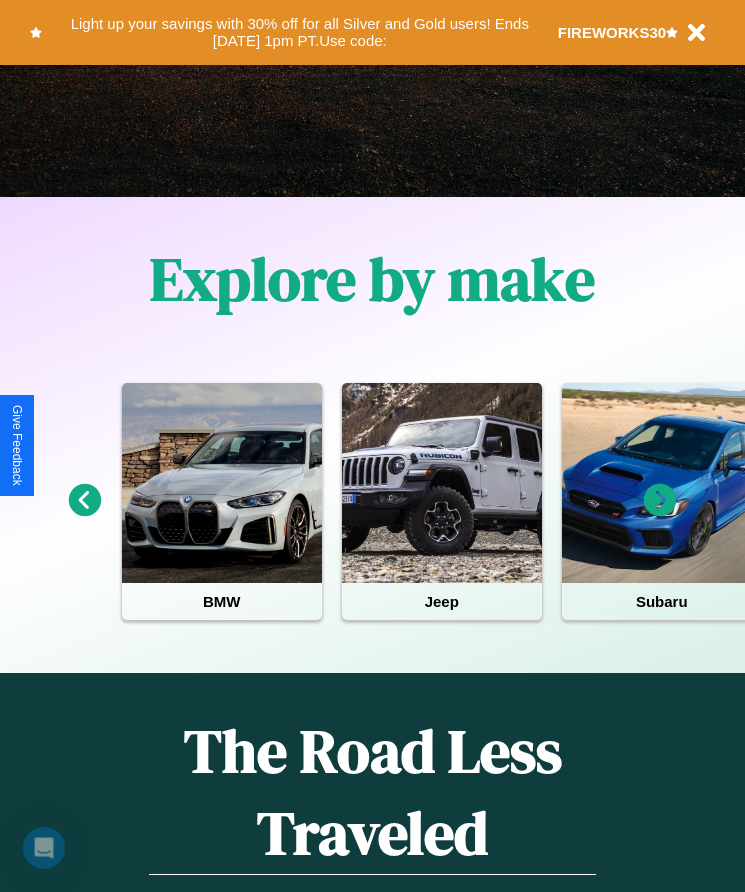 scroll, scrollTop: 0, scrollLeft: 0, axis: both 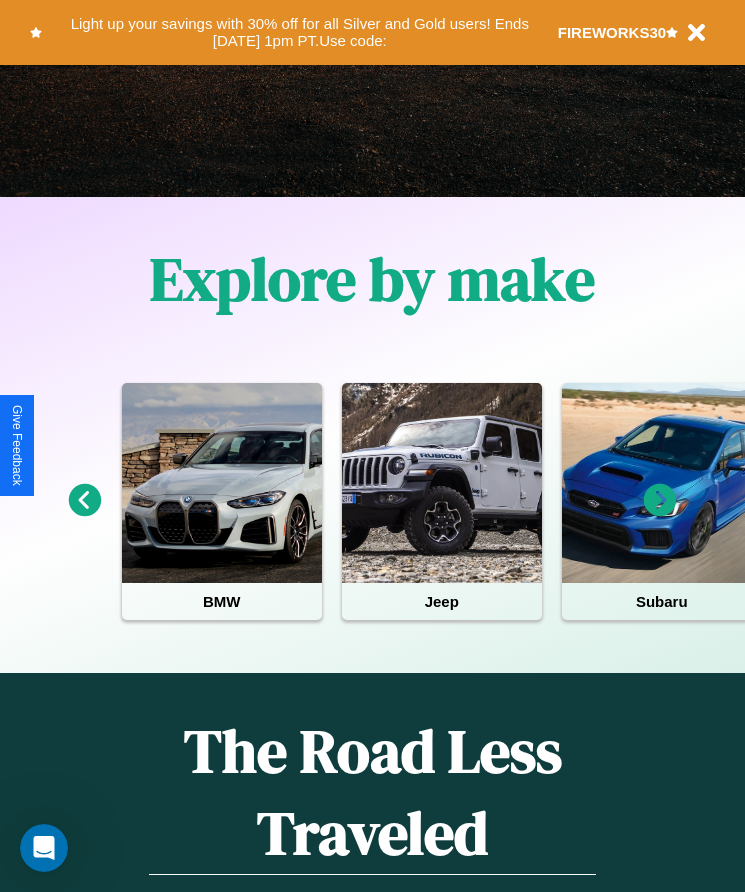 click 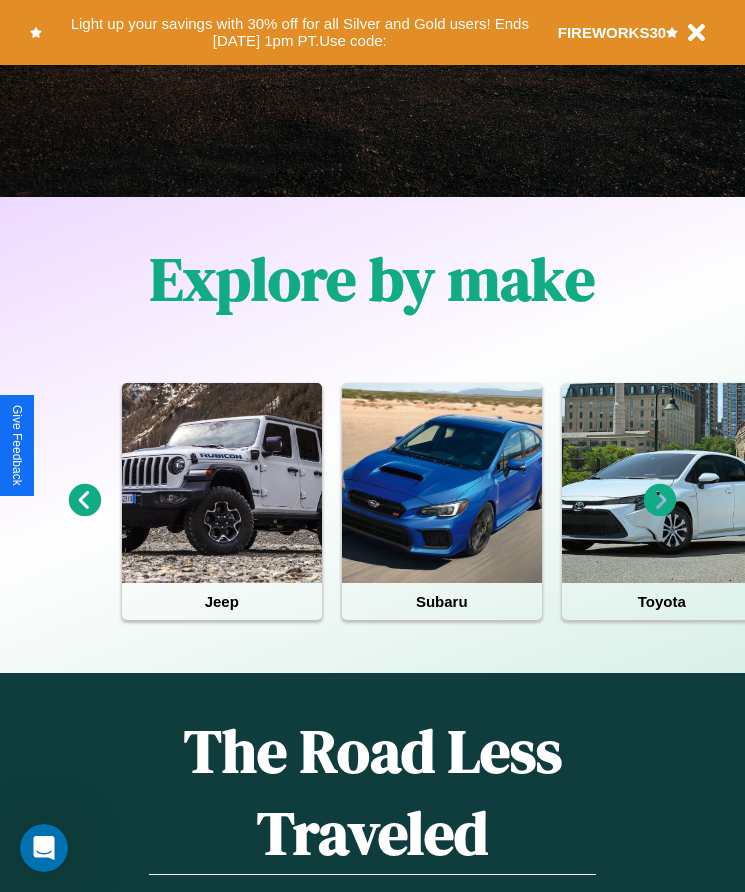 click 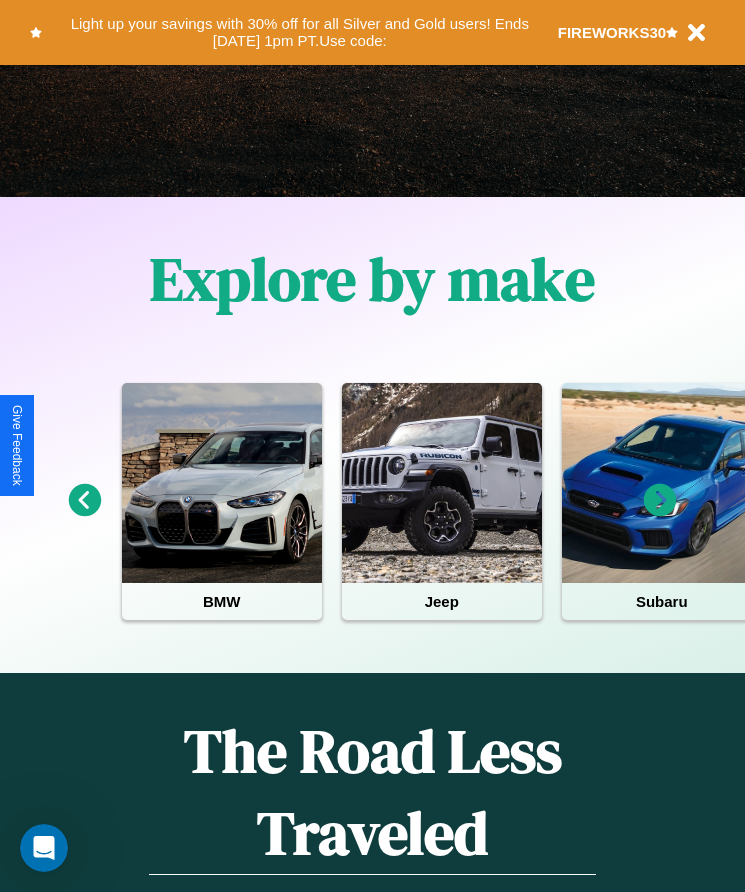 click 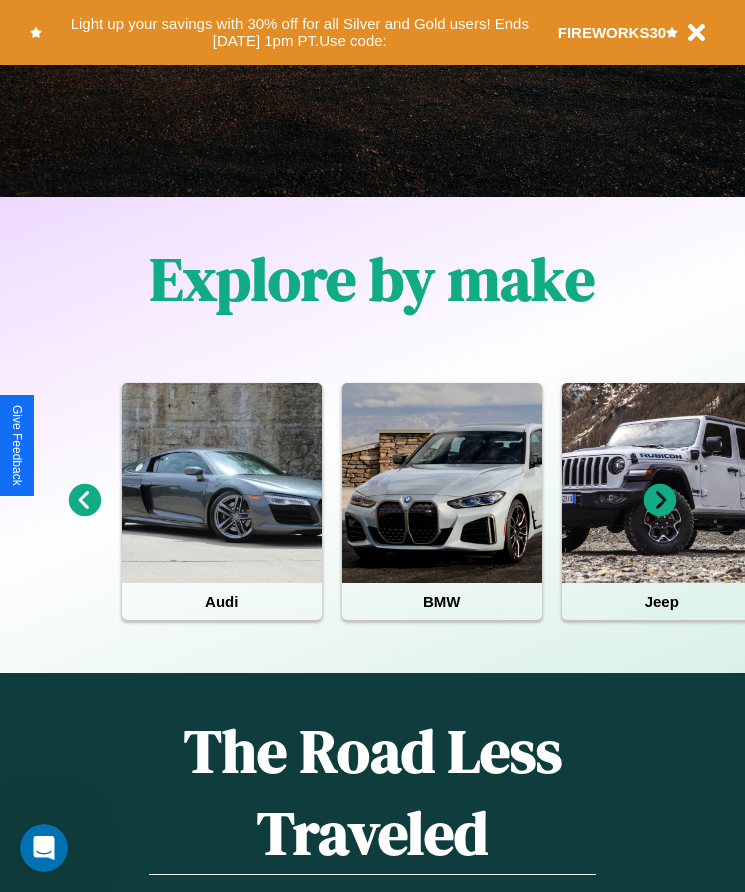 click 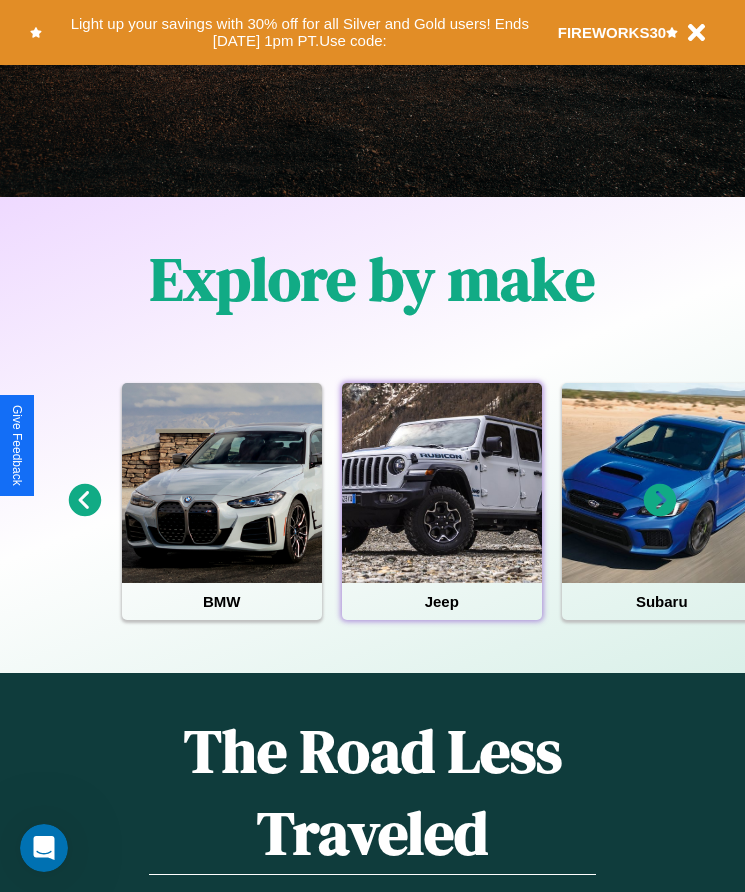 click at bounding box center (442, 483) 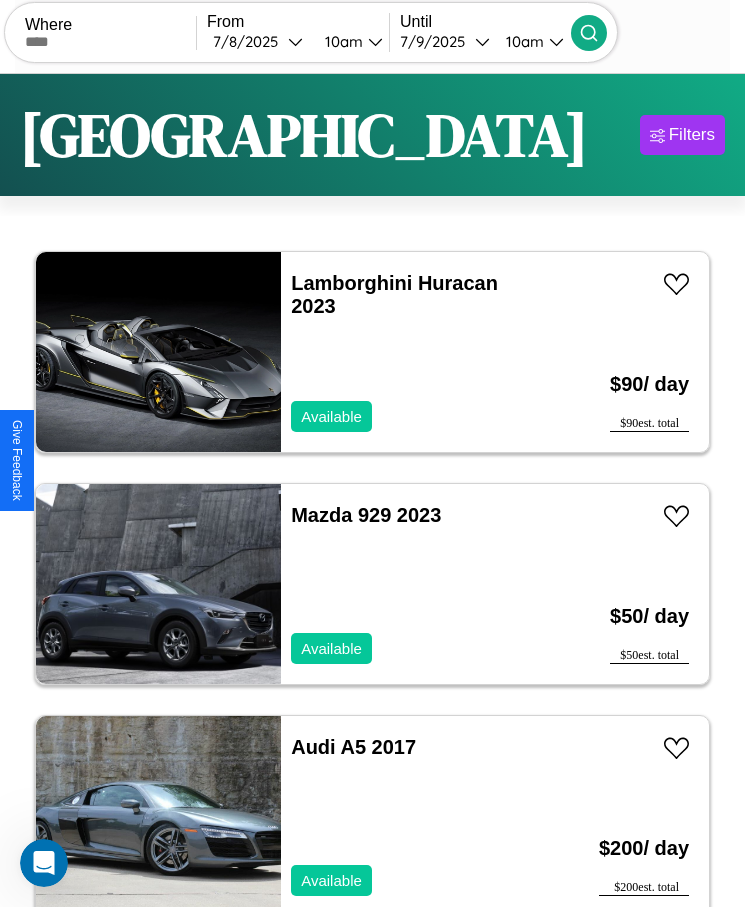scroll, scrollTop: 50, scrollLeft: 0, axis: vertical 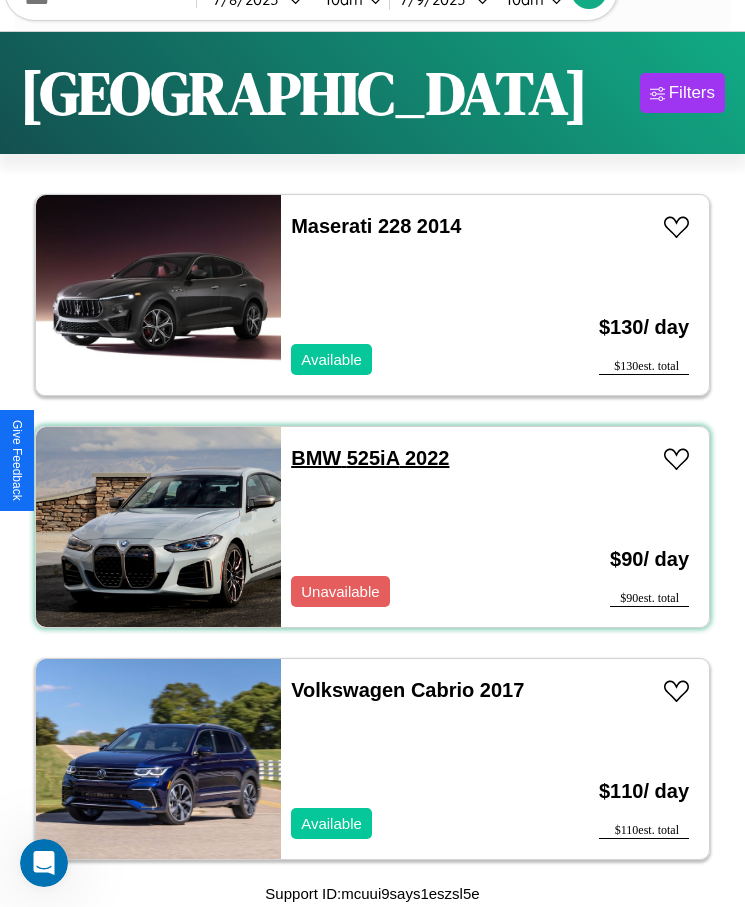 click on "BMW   525iA   2022" at bounding box center [370, 458] 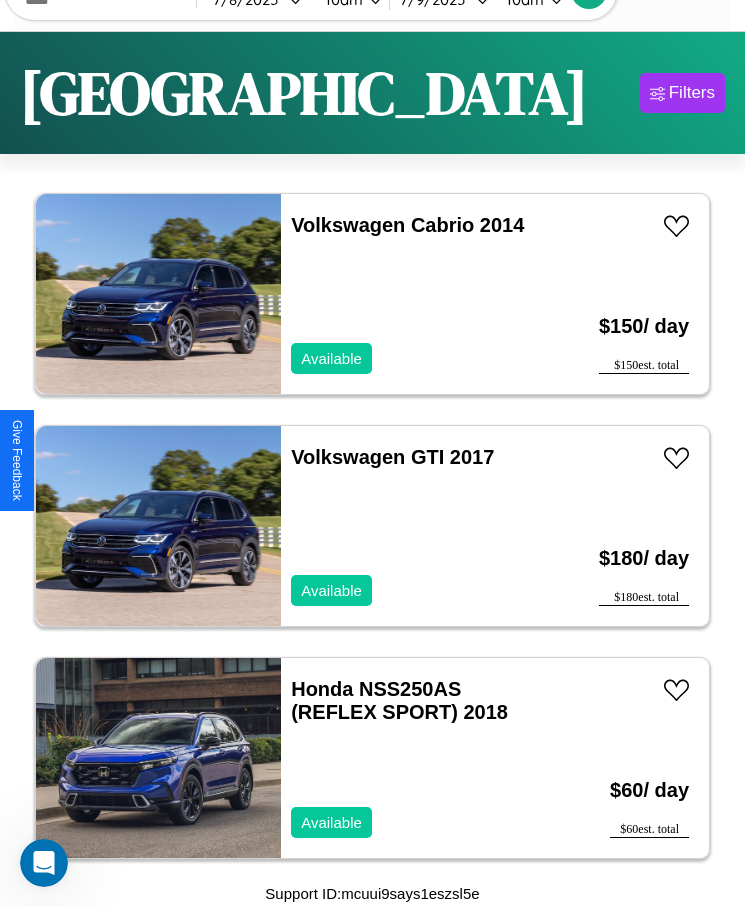 scroll, scrollTop: 20663, scrollLeft: 0, axis: vertical 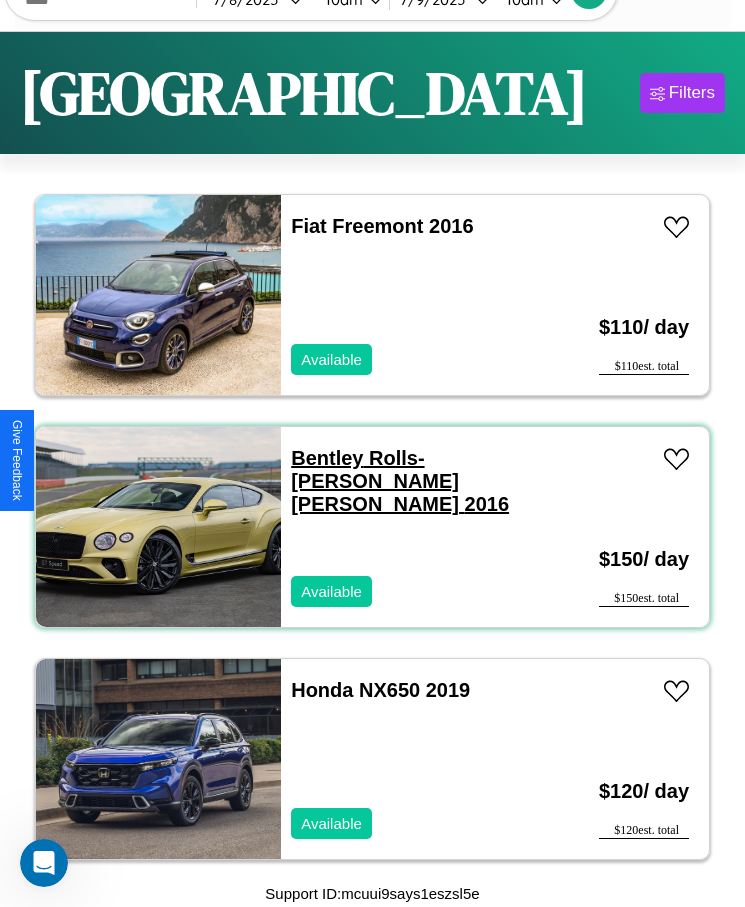 click on "Bentley   Rolls-Royce Park Ward   2016" at bounding box center (400, 481) 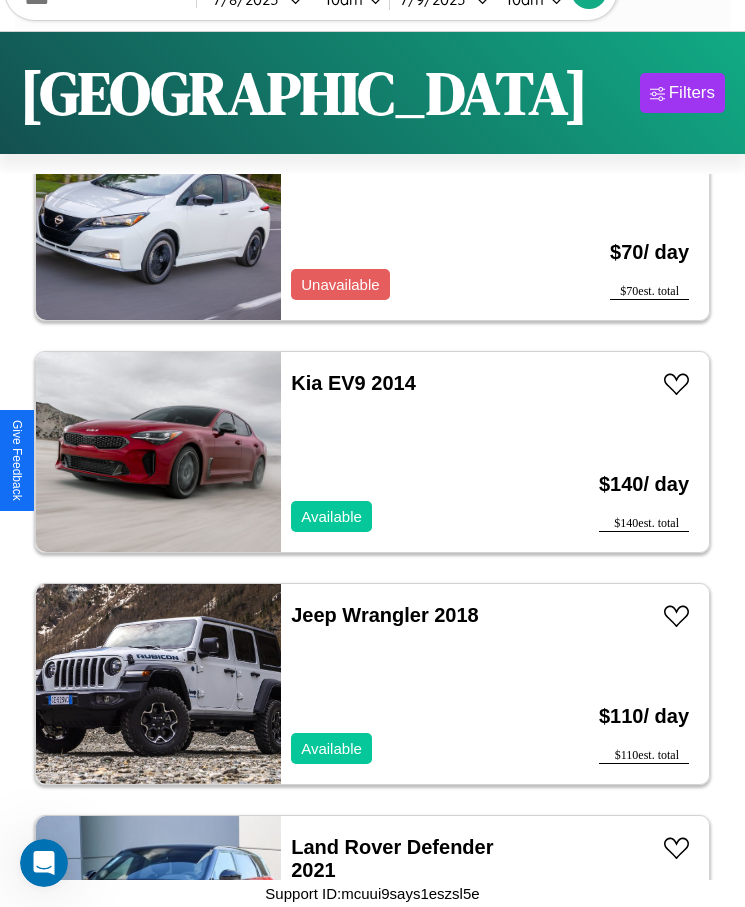 scroll, scrollTop: 8599, scrollLeft: 0, axis: vertical 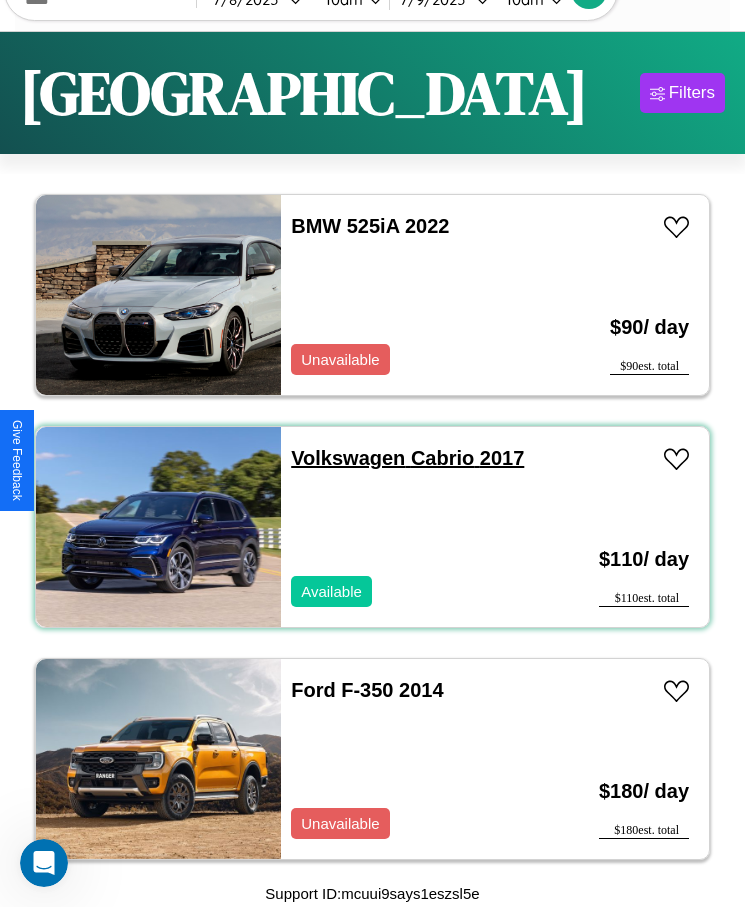 click on "Volkswagen   Cabrio   2017" at bounding box center [407, 458] 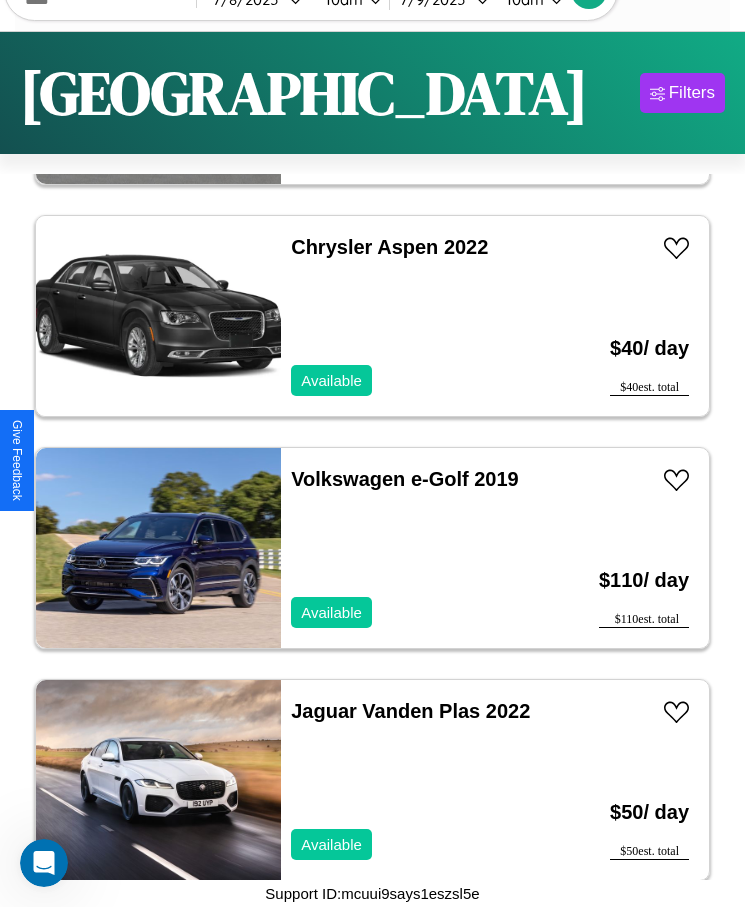scroll, scrollTop: 27855, scrollLeft: 0, axis: vertical 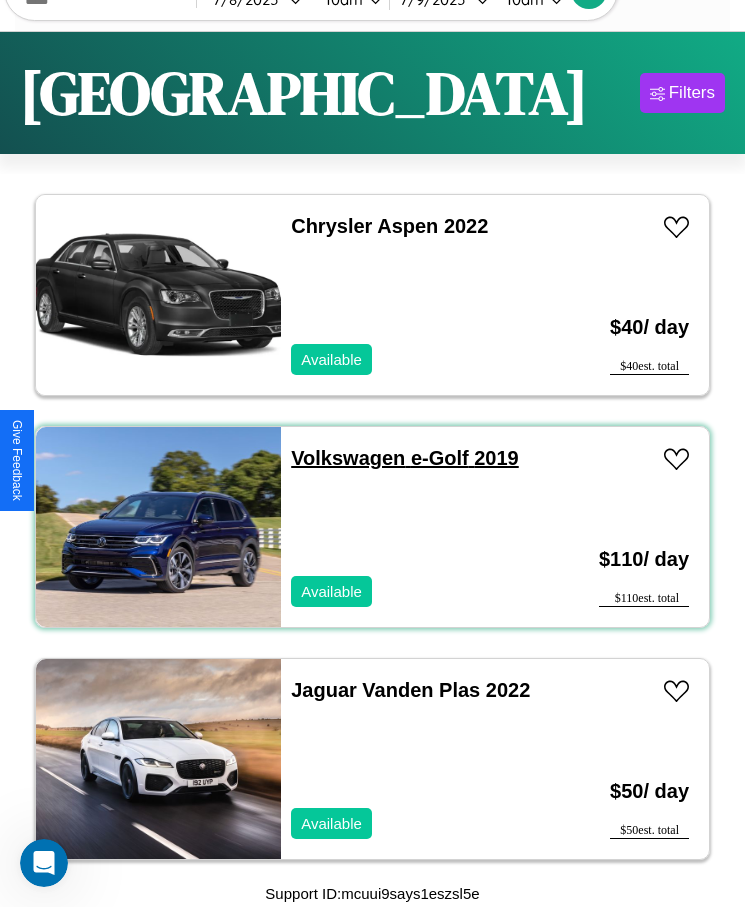 click on "Volkswagen   e-Golf   2019" at bounding box center [405, 458] 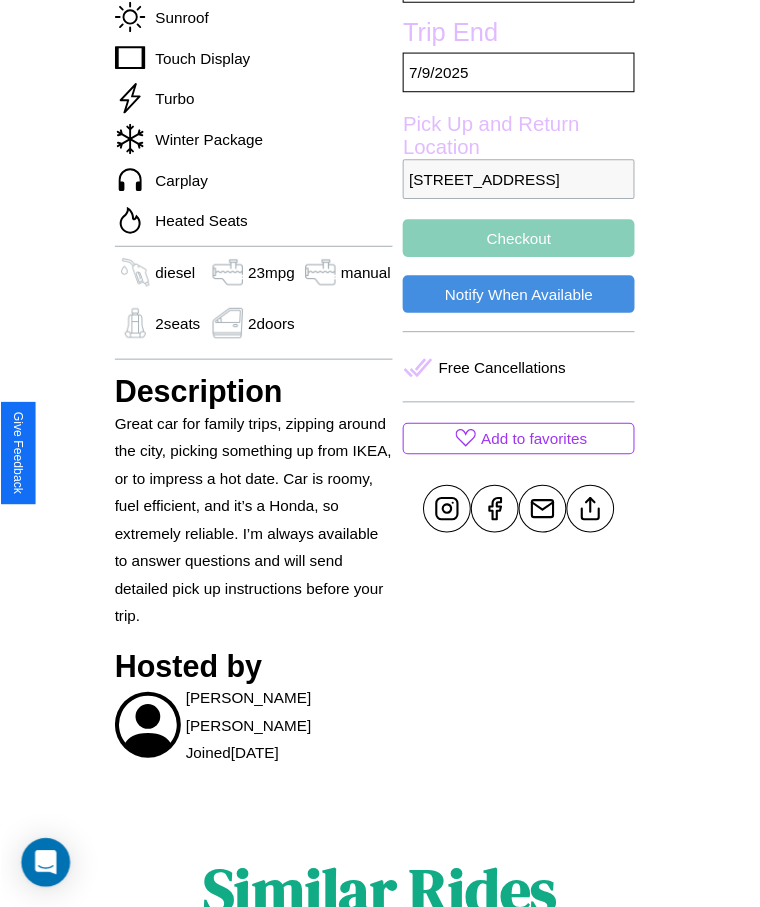 scroll, scrollTop: 648, scrollLeft: 0, axis: vertical 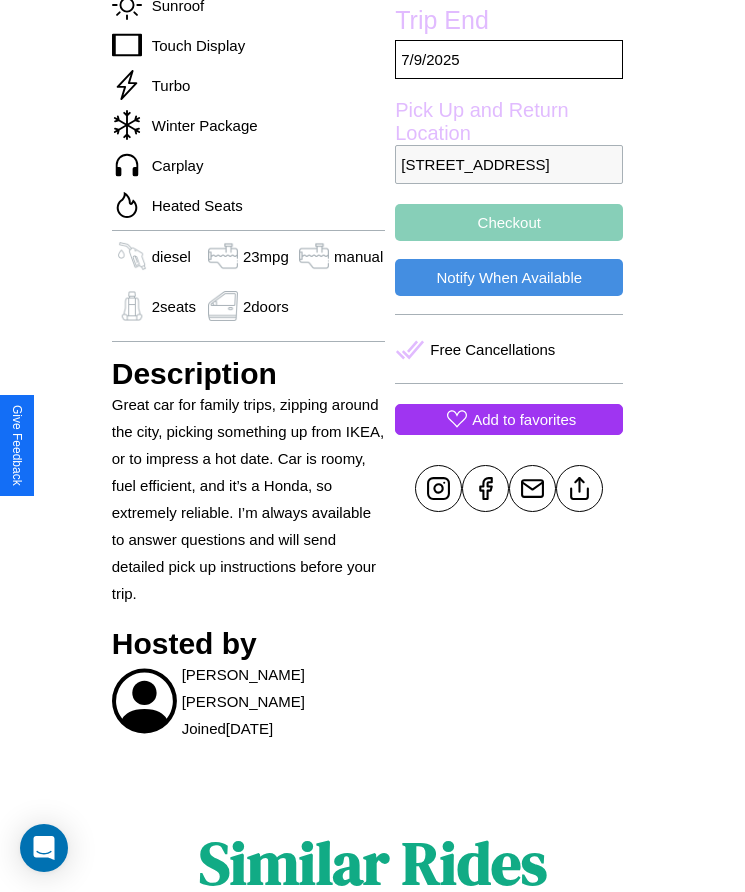 click on "Add to favorites" at bounding box center [524, 419] 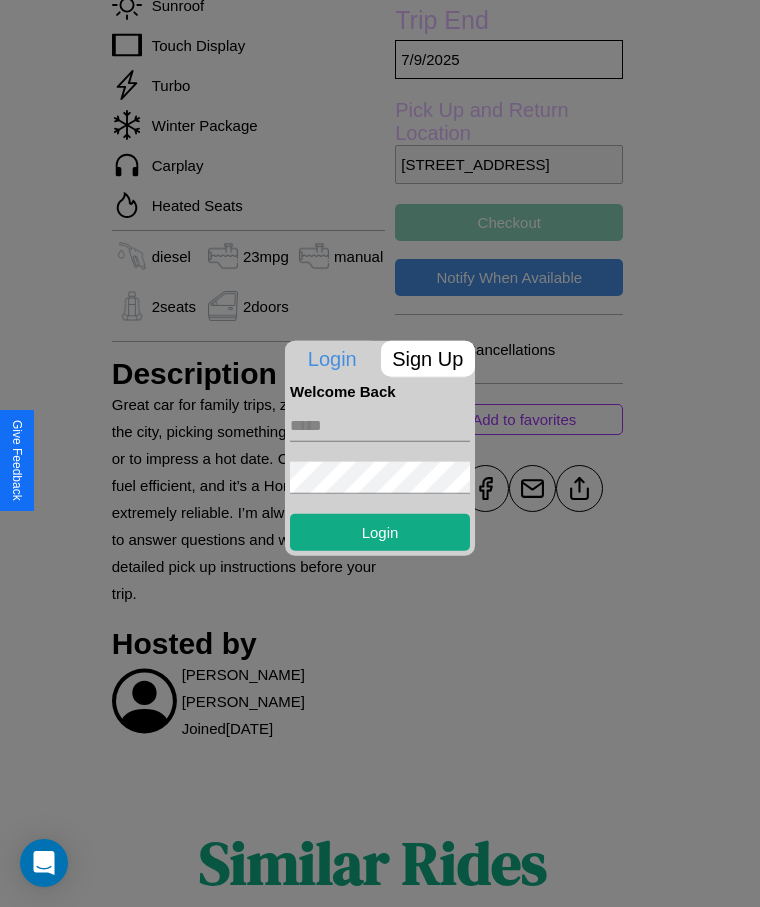 click on "Sign Up" at bounding box center [428, 358] 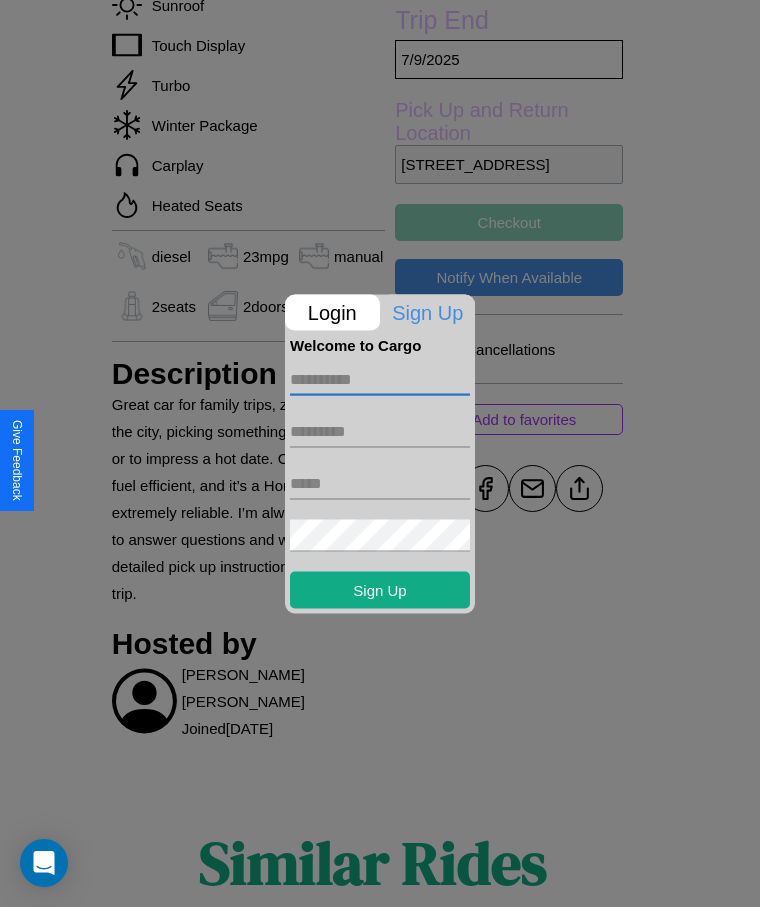 click at bounding box center [380, 379] 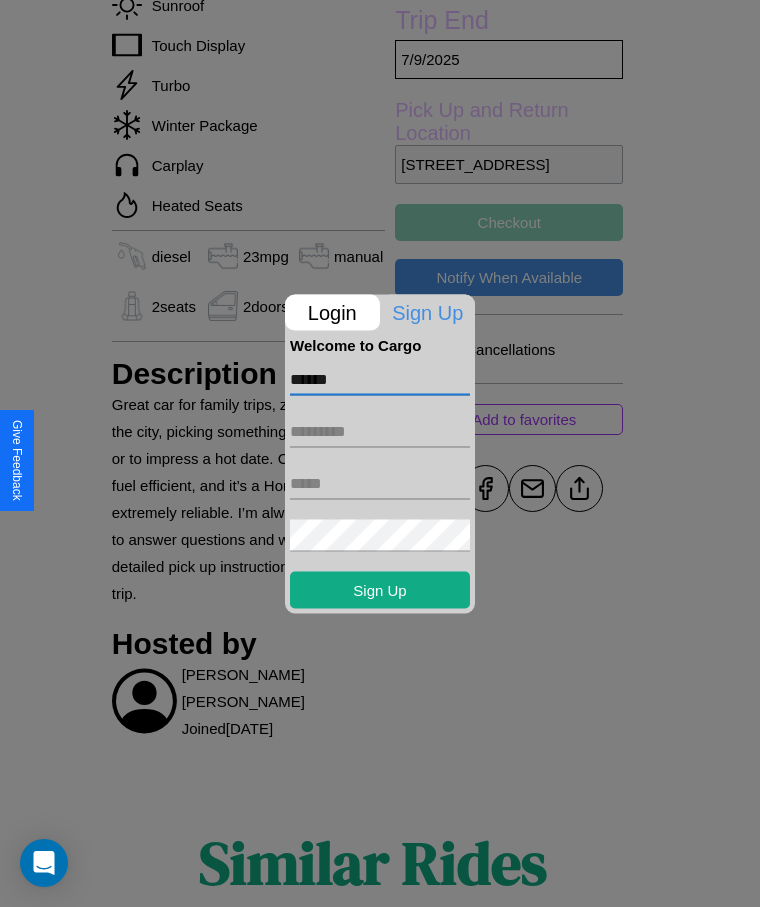 type on "******" 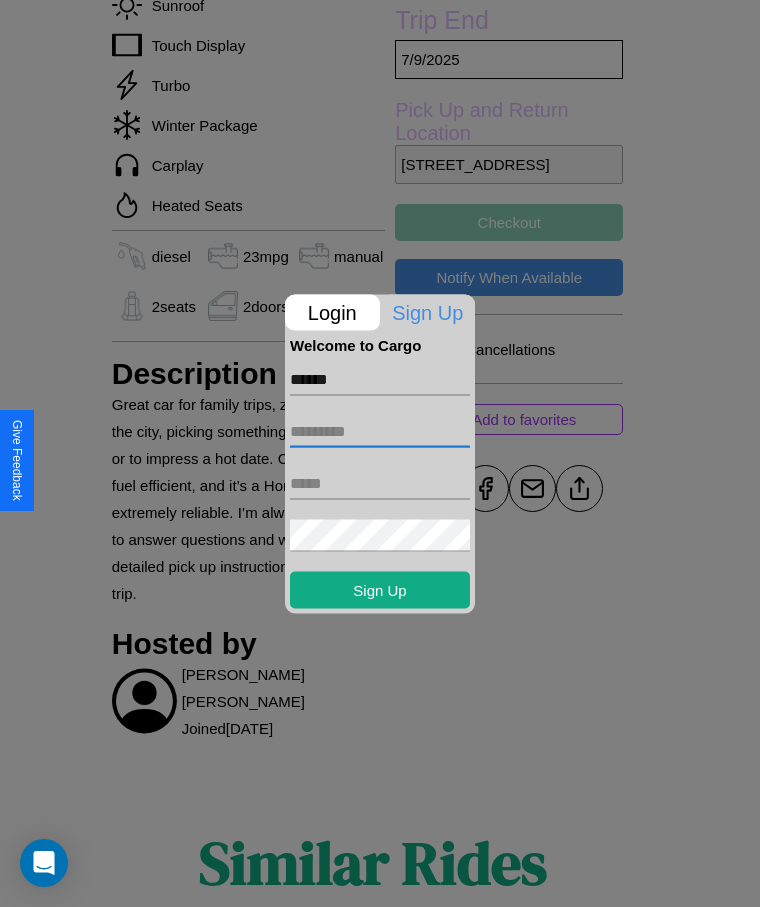 click at bounding box center [380, 431] 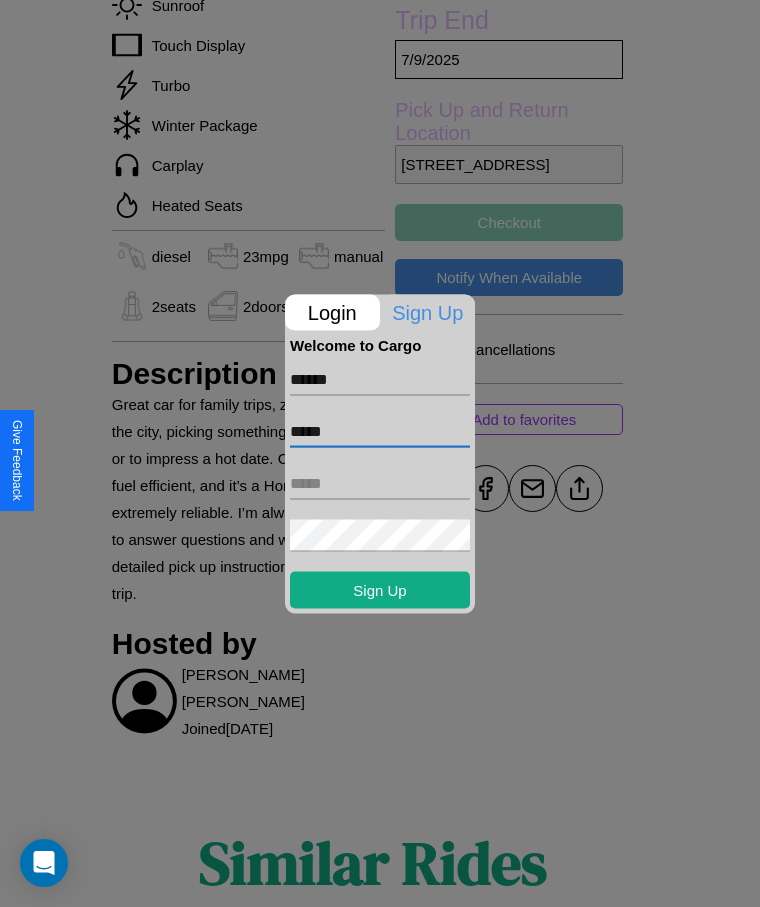 type on "*****" 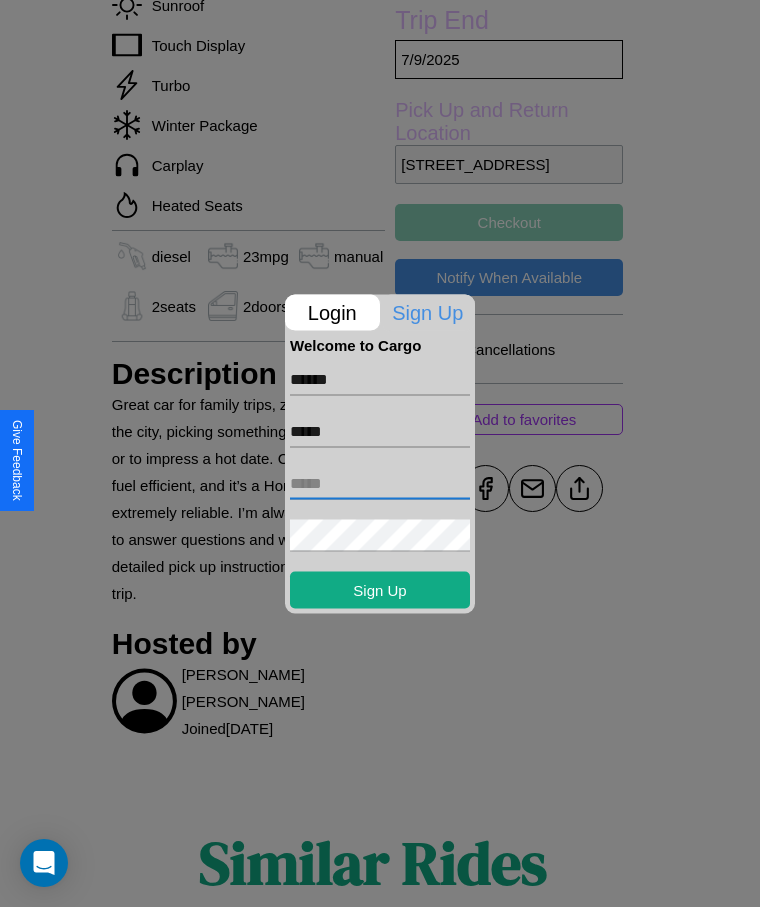 click at bounding box center [380, 483] 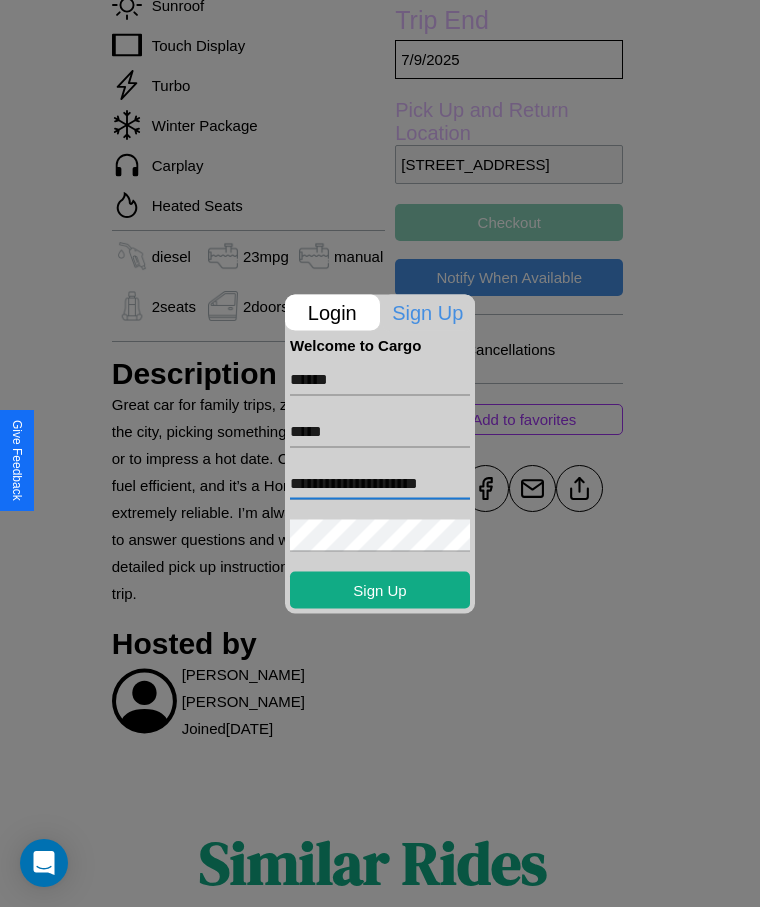 scroll, scrollTop: 0, scrollLeft: 5, axis: horizontal 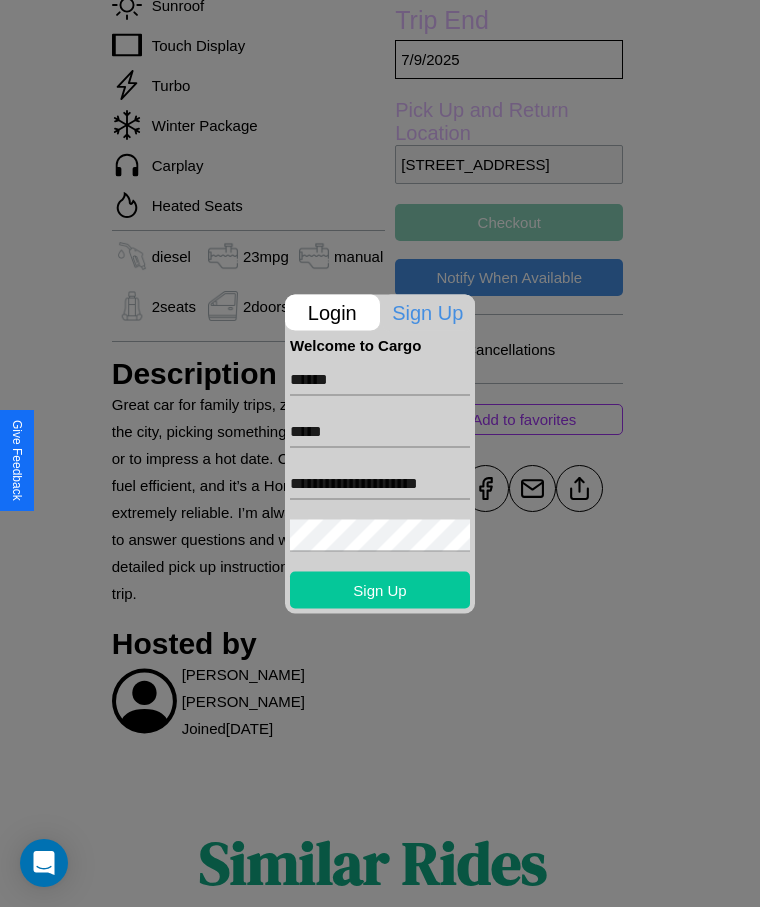 click on "Sign Up" at bounding box center (380, 589) 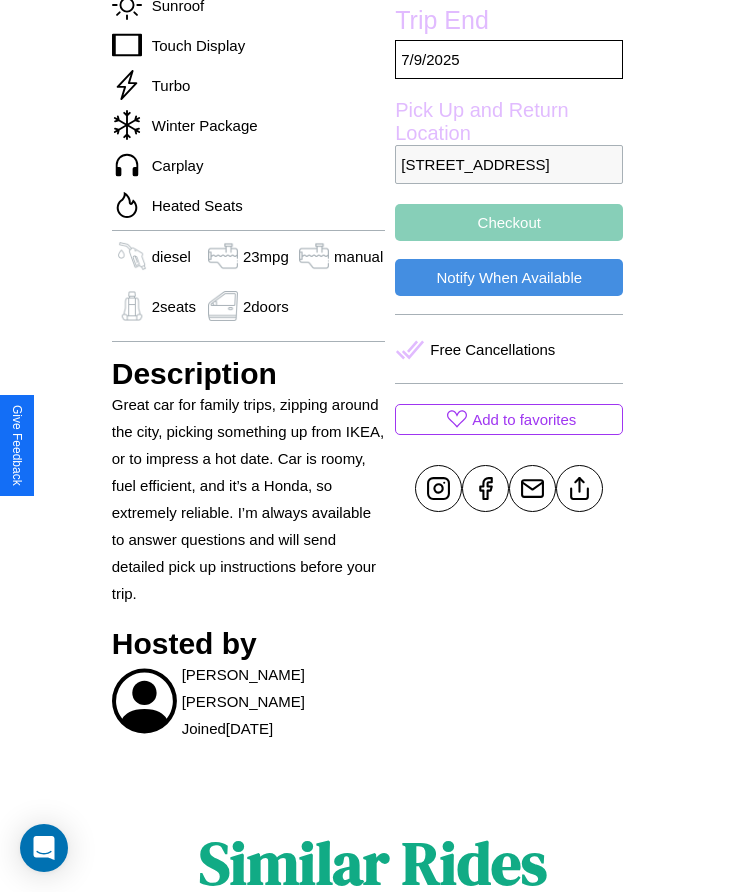 scroll, scrollTop: 648, scrollLeft: 0, axis: vertical 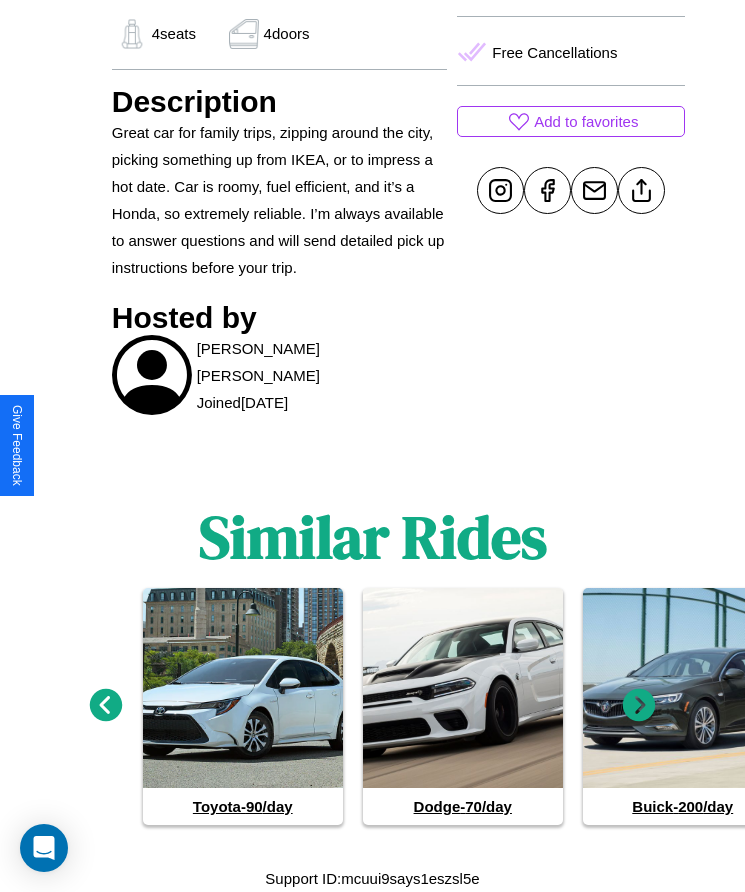 click 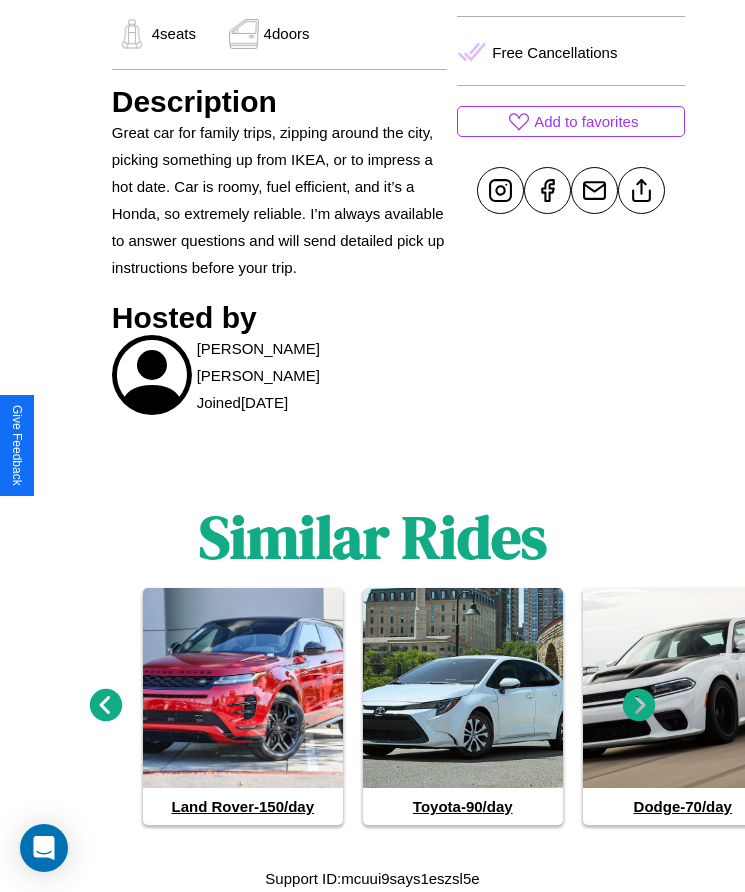 click 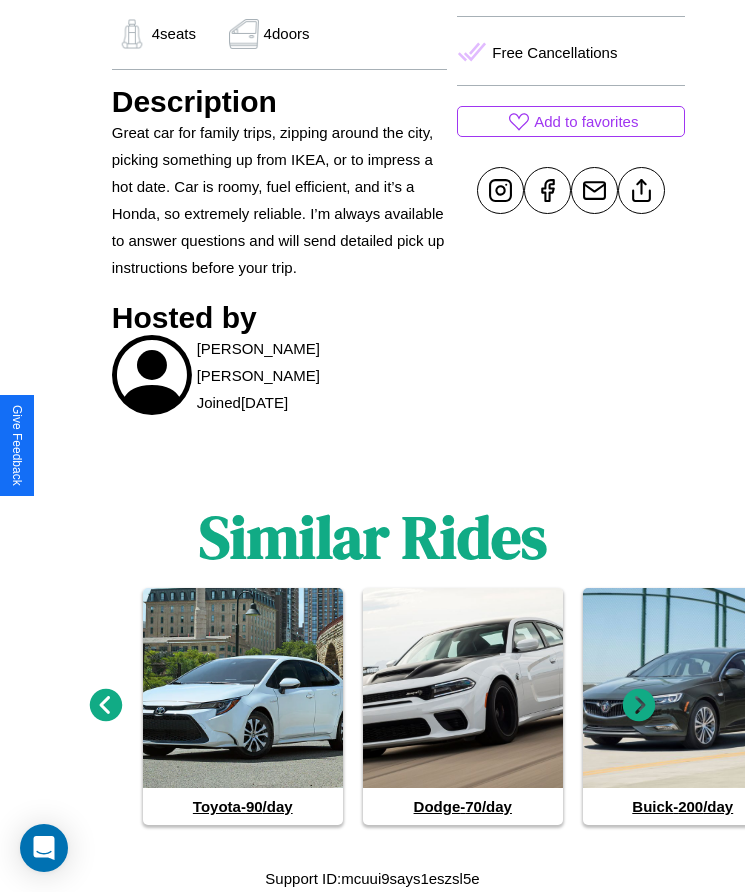 click 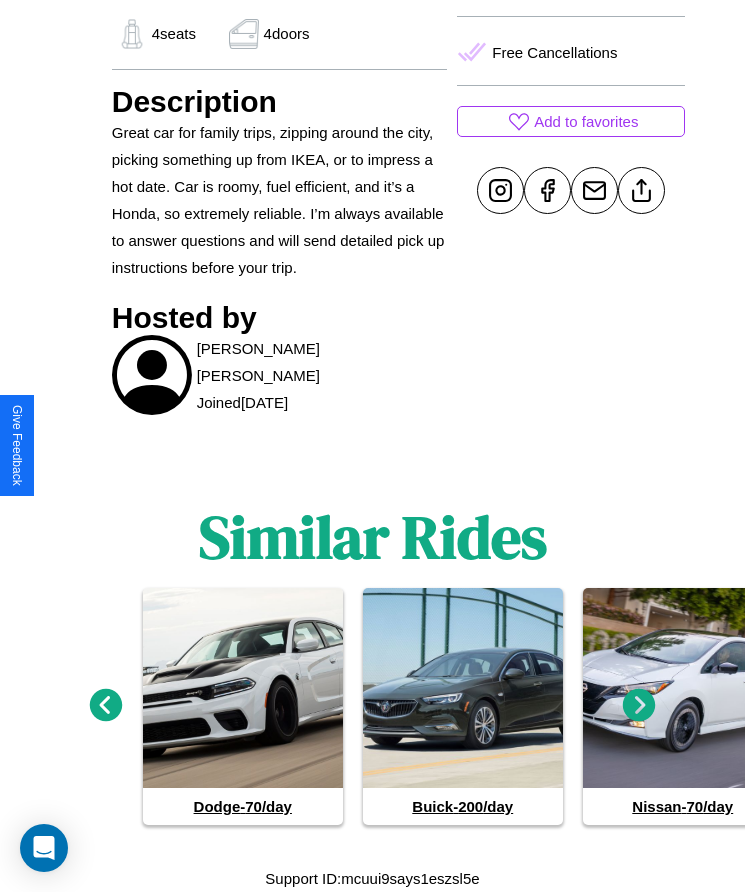click 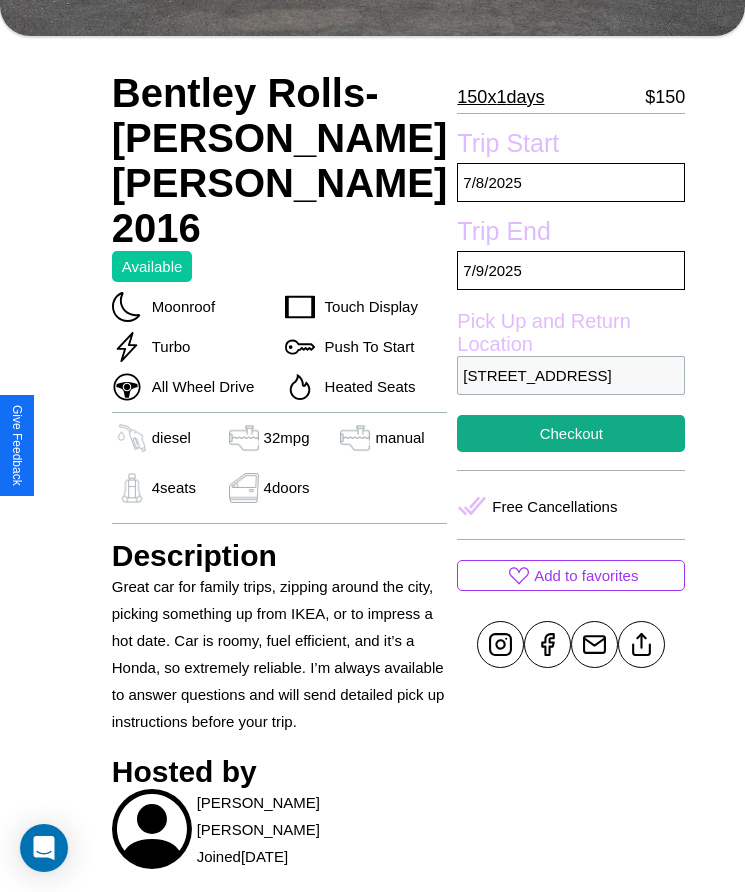 scroll, scrollTop: 362, scrollLeft: 0, axis: vertical 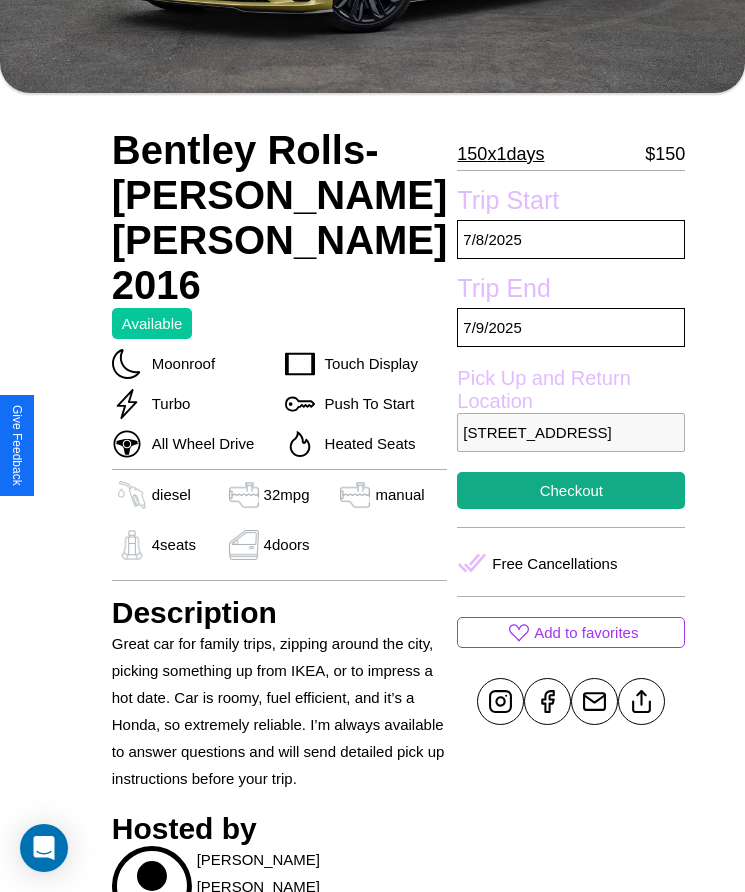 click on "3403 School Street  London  76177 United Kingdom" at bounding box center (571, 432) 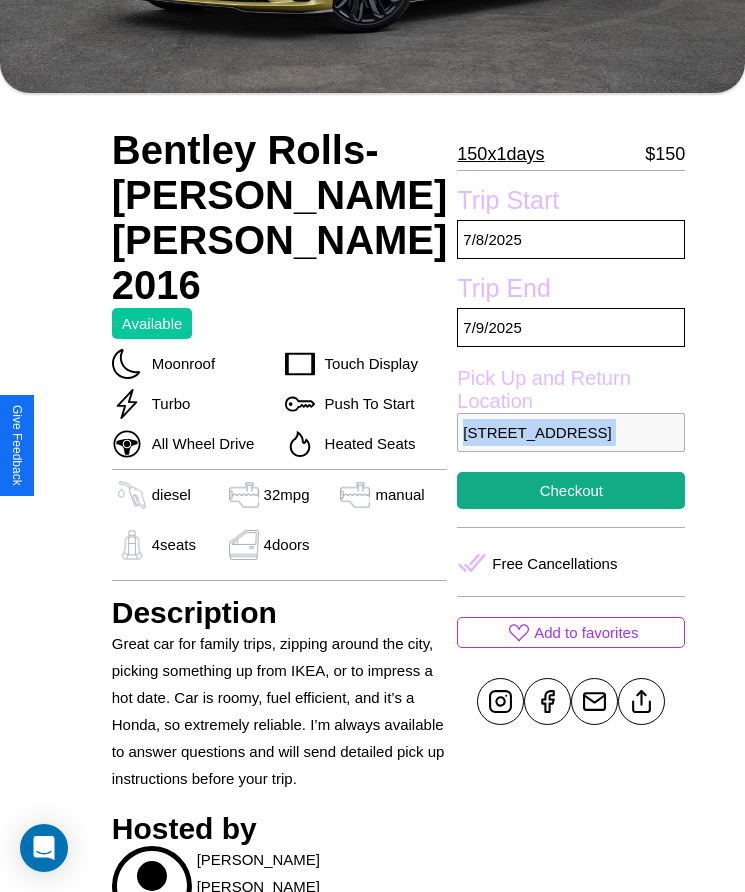 click on "3403 School Street  London  76177 United Kingdom" at bounding box center [571, 432] 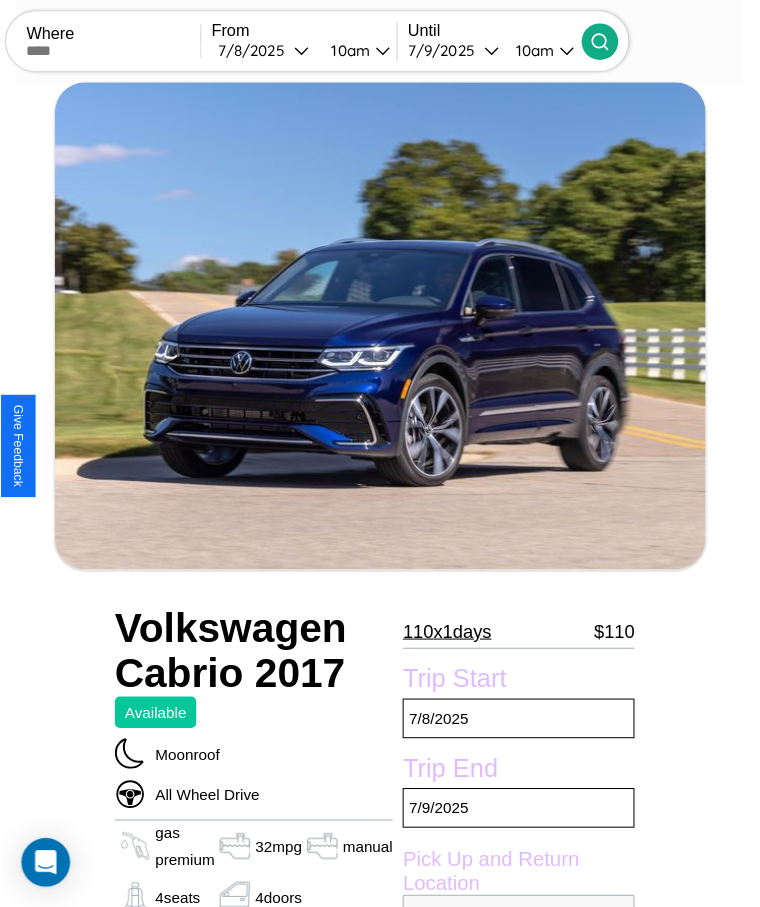 scroll, scrollTop: 261, scrollLeft: 0, axis: vertical 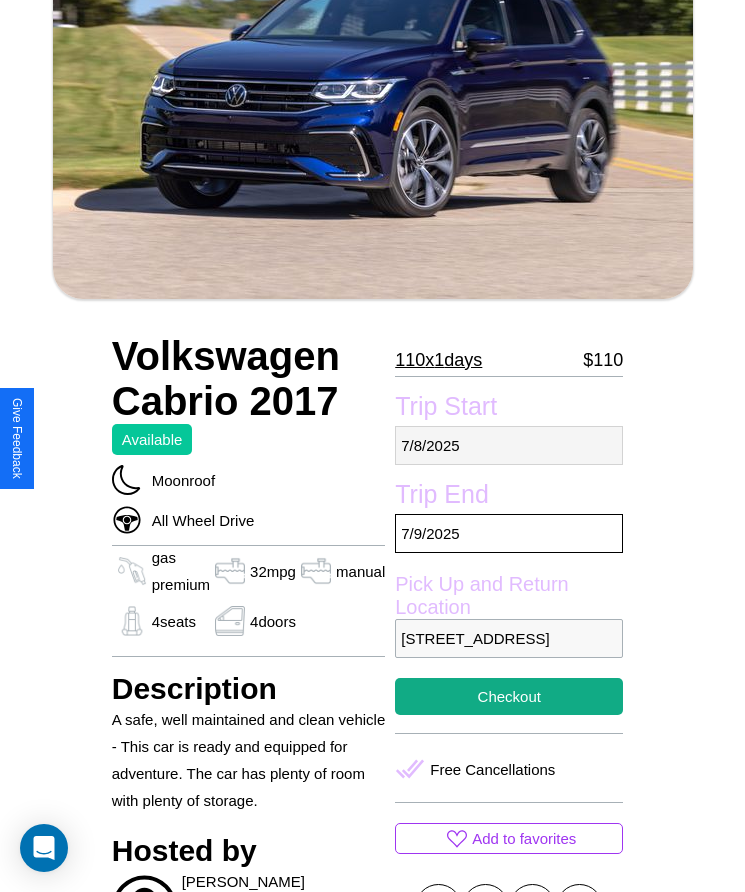 click on "7 / 8 / 2025" at bounding box center [509, 445] 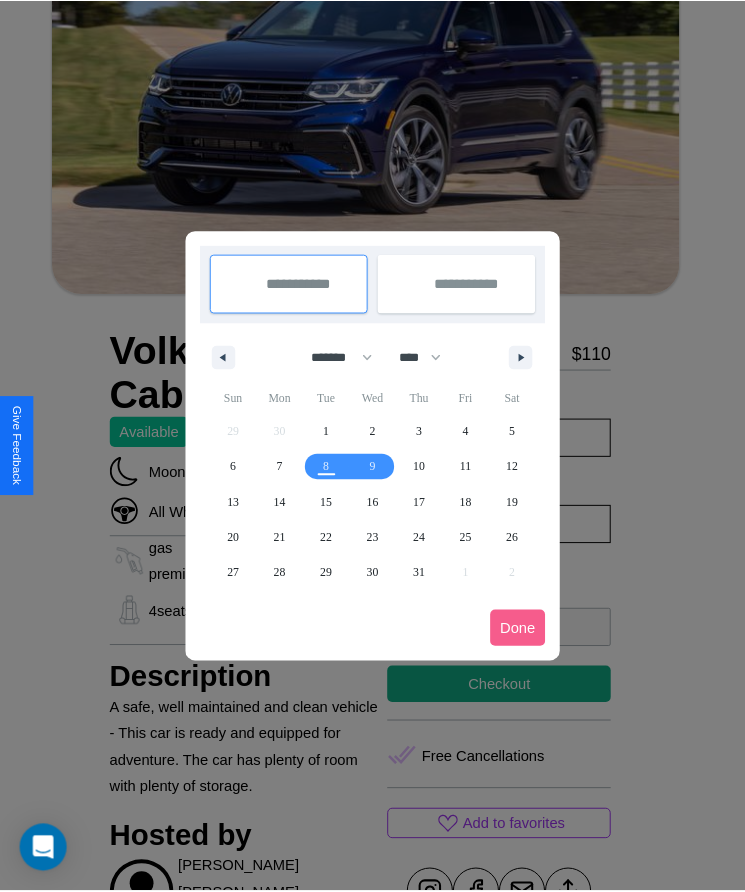 scroll, scrollTop: 0, scrollLeft: 0, axis: both 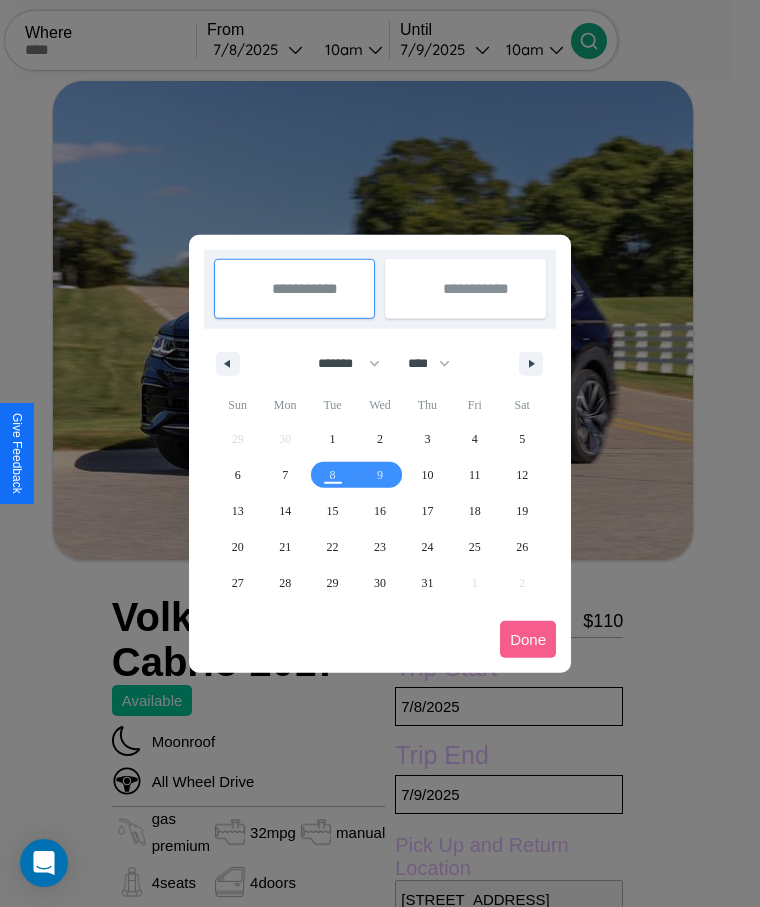 click at bounding box center [380, 453] 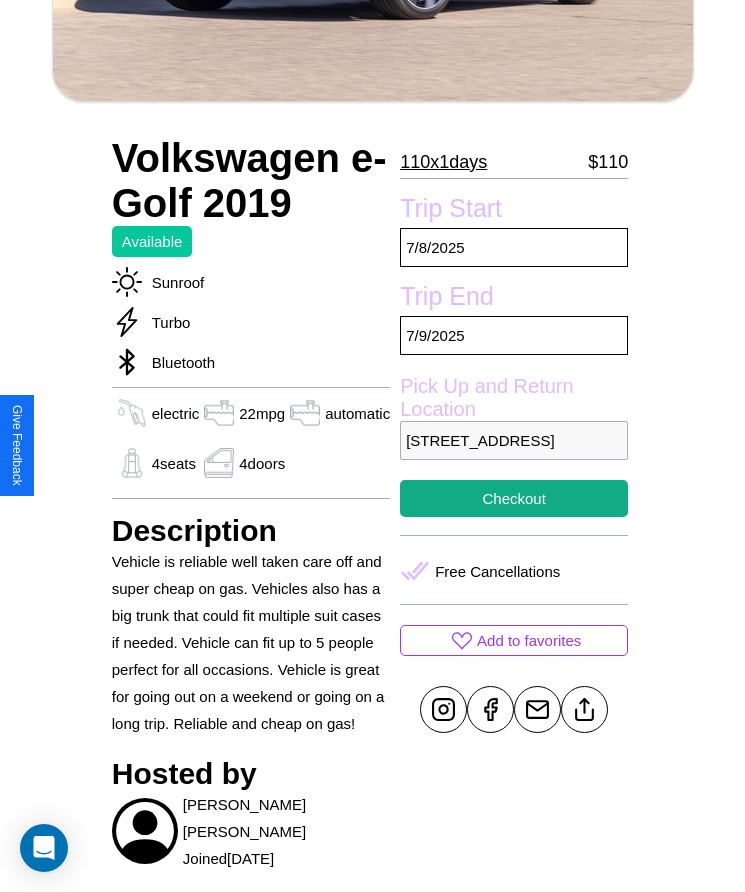 scroll, scrollTop: 539, scrollLeft: 0, axis: vertical 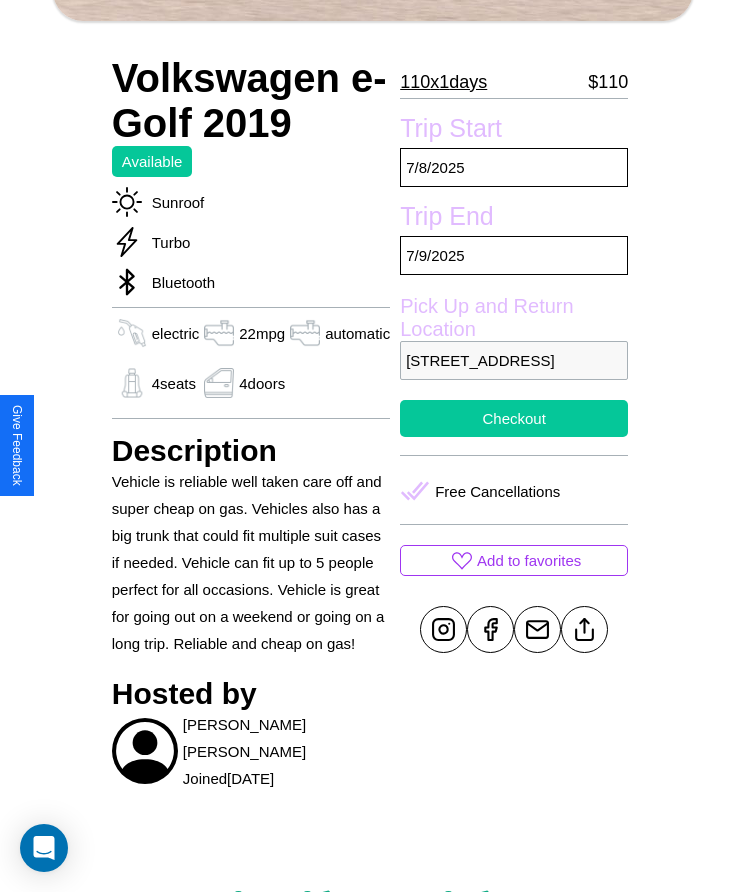 click on "Checkout" at bounding box center (514, 418) 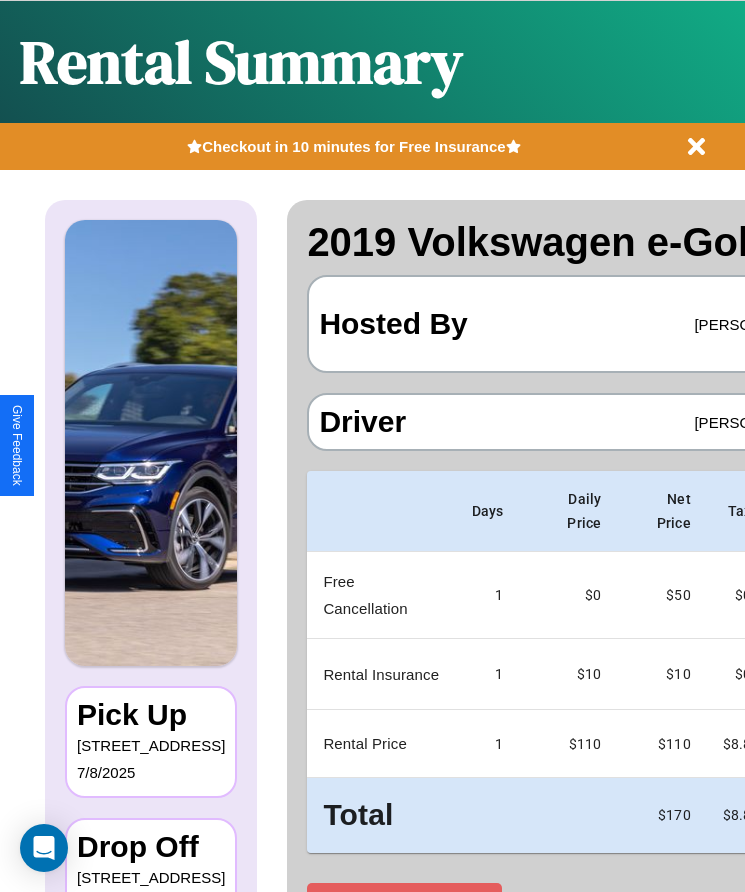 scroll, scrollTop: 0, scrollLeft: 118, axis: horizontal 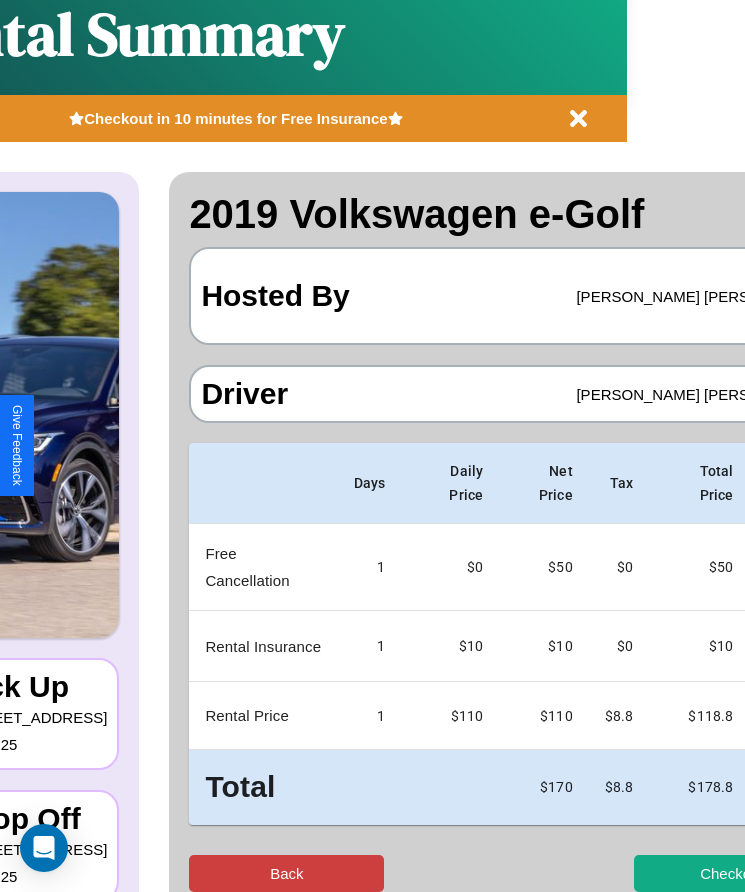 click on "Back" at bounding box center (286, 873) 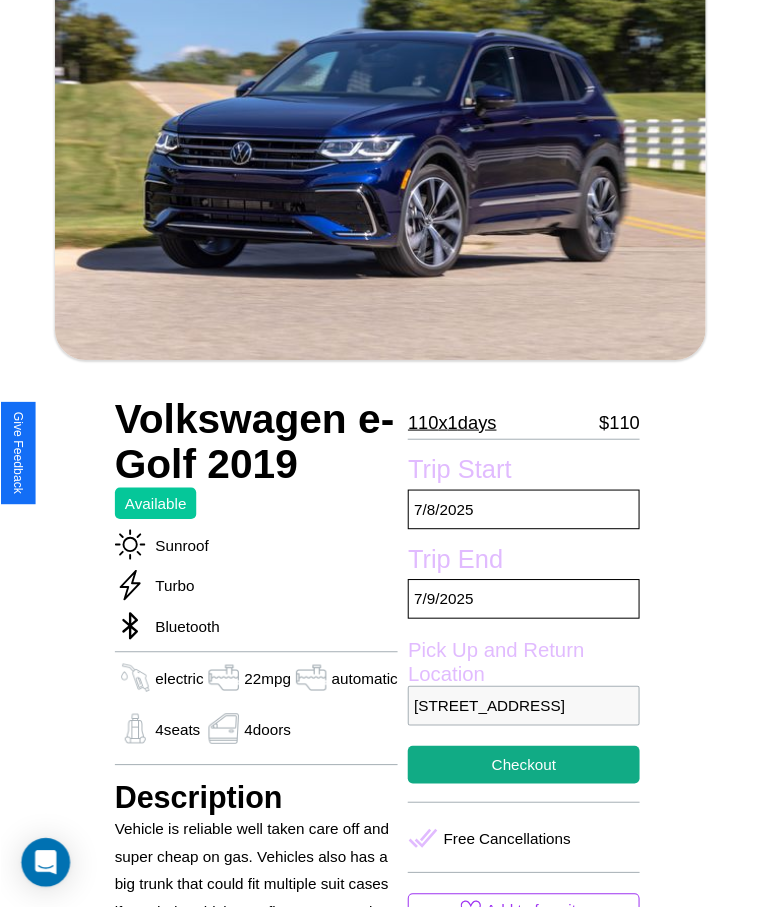 scroll, scrollTop: 261, scrollLeft: 0, axis: vertical 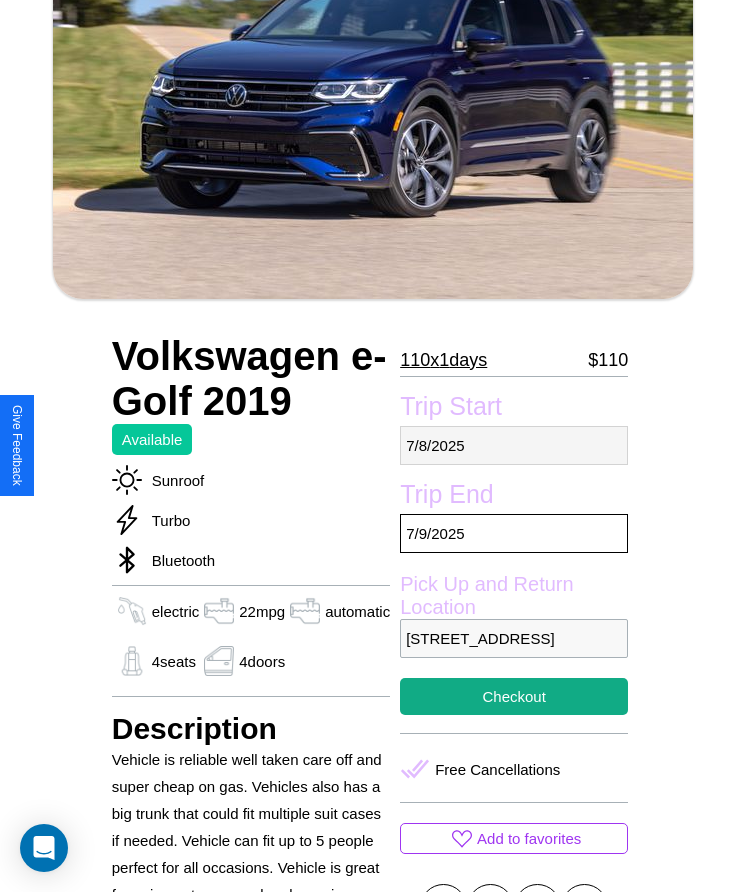 click on "[DATE]" at bounding box center [514, 445] 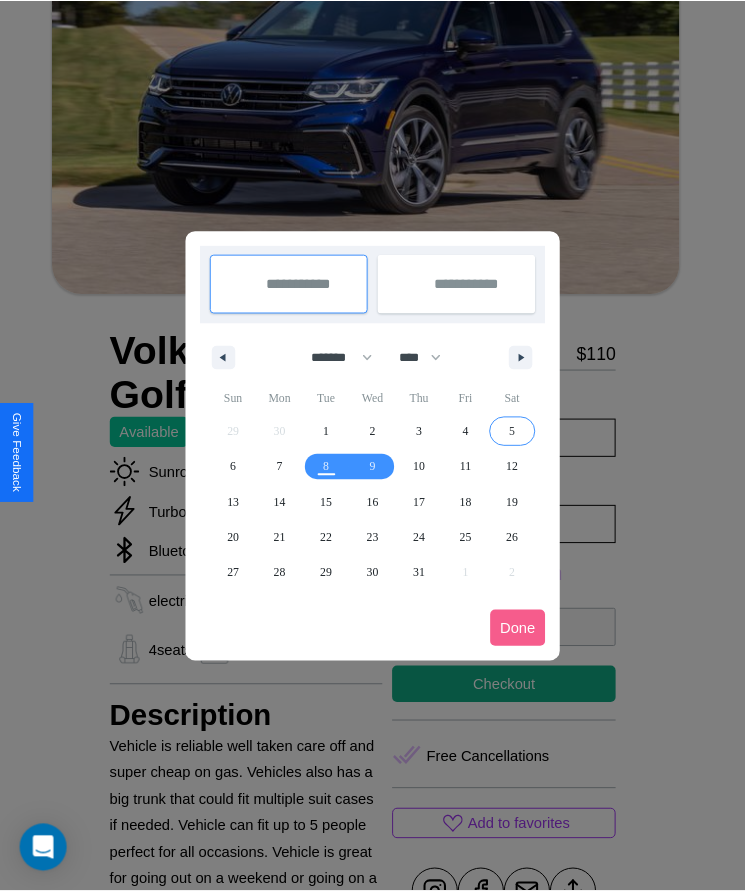 scroll, scrollTop: 0, scrollLeft: 0, axis: both 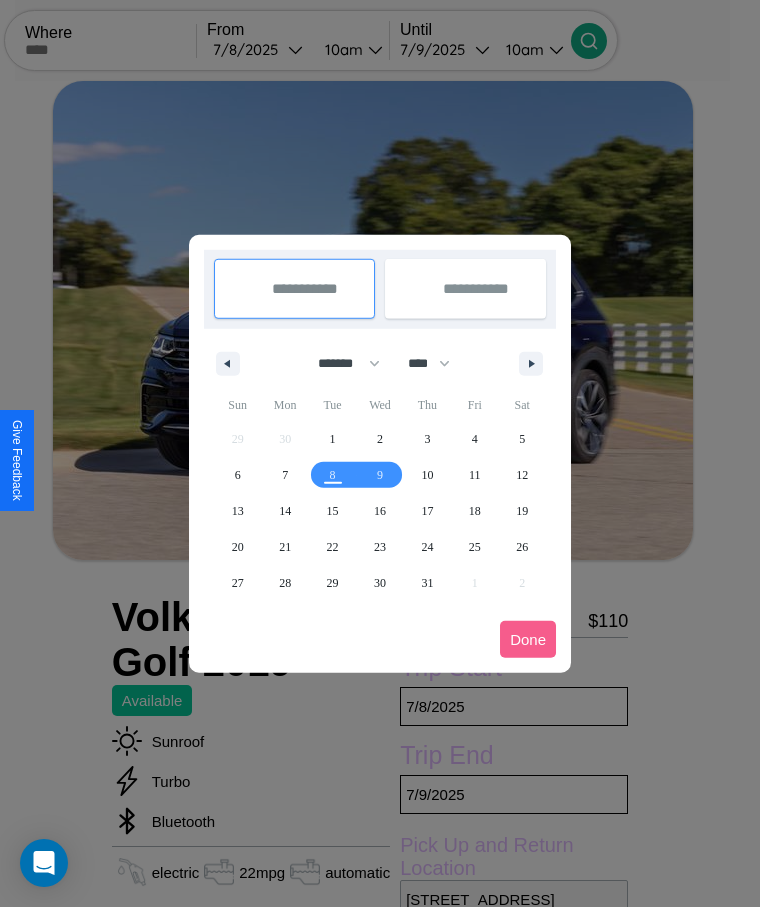 click at bounding box center [380, 453] 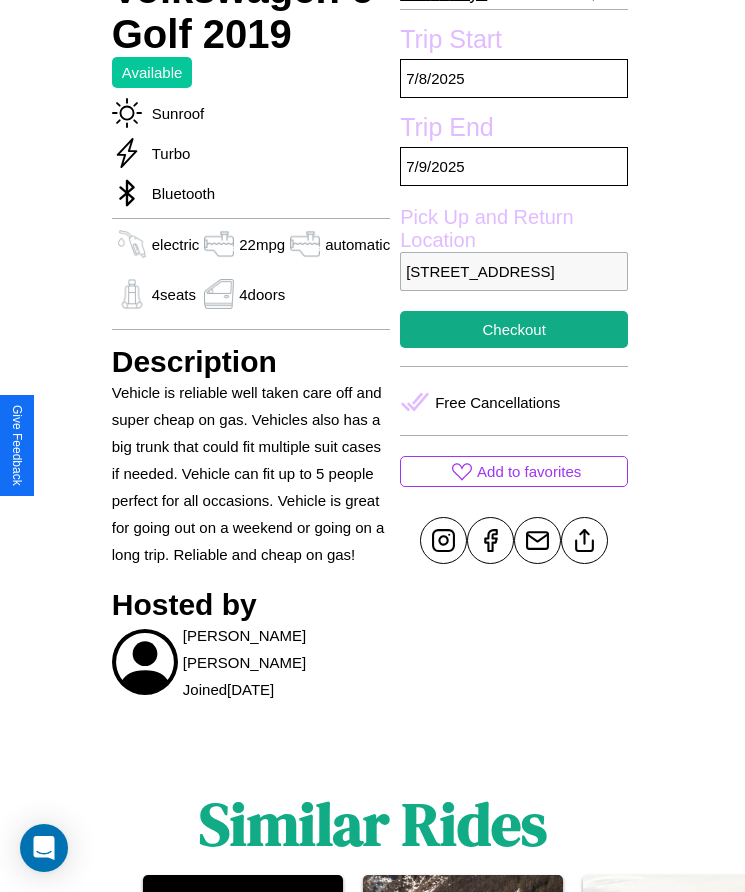 scroll, scrollTop: 681, scrollLeft: 0, axis: vertical 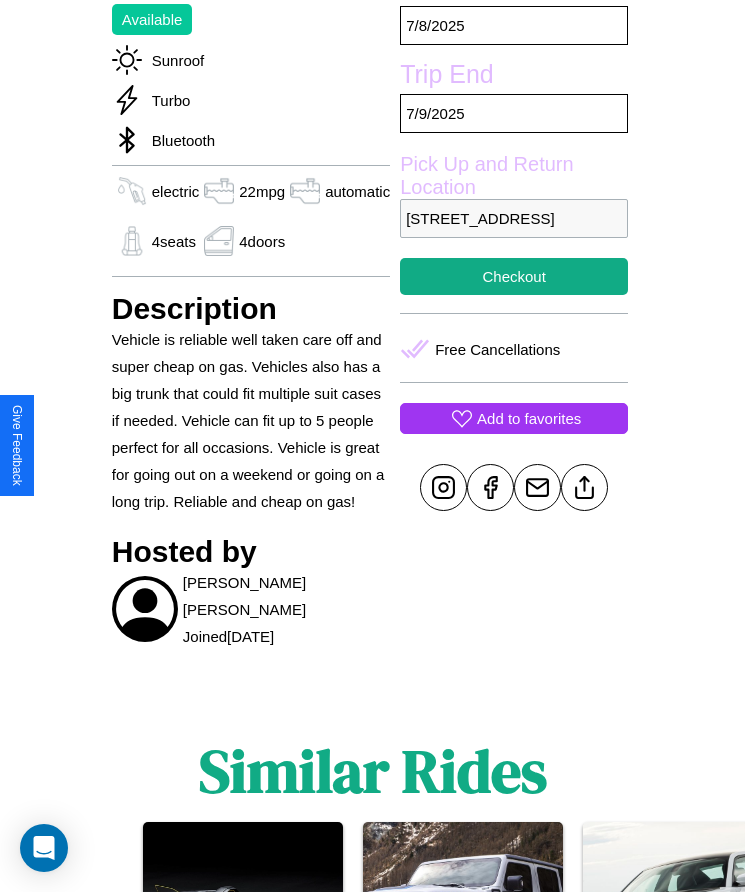 click on "Add to favorites" at bounding box center [529, 418] 